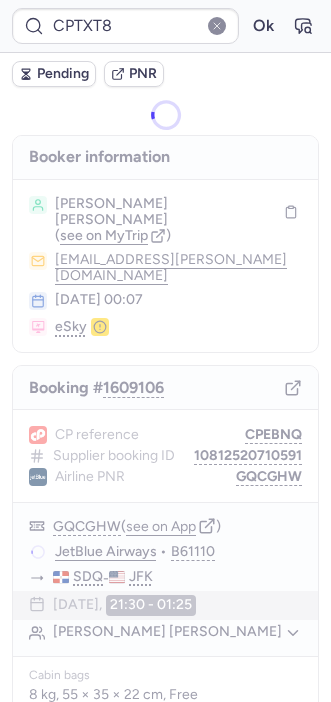 scroll, scrollTop: 0, scrollLeft: 0, axis: both 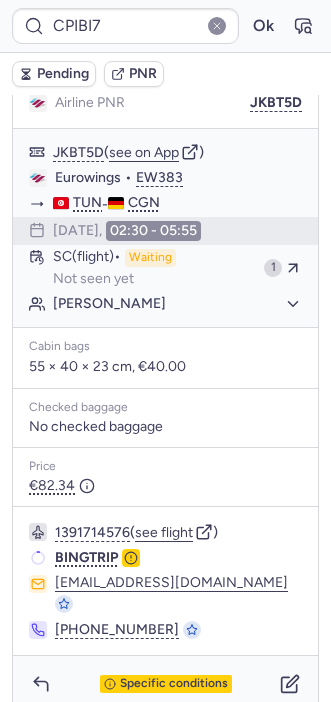 type on "10812520710591" 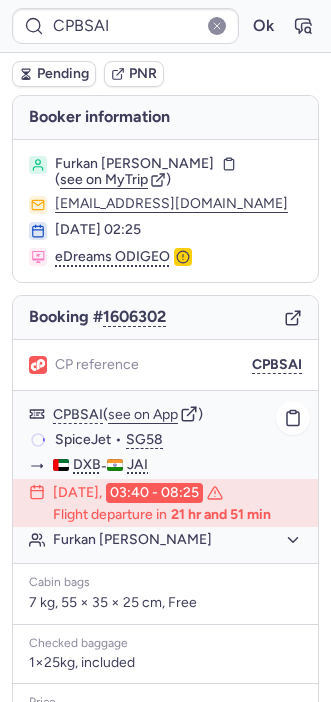 scroll, scrollTop: 280, scrollLeft: 0, axis: vertical 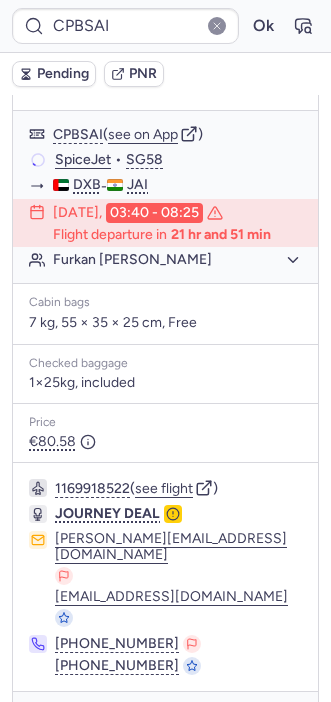 click at bounding box center (41, 720) 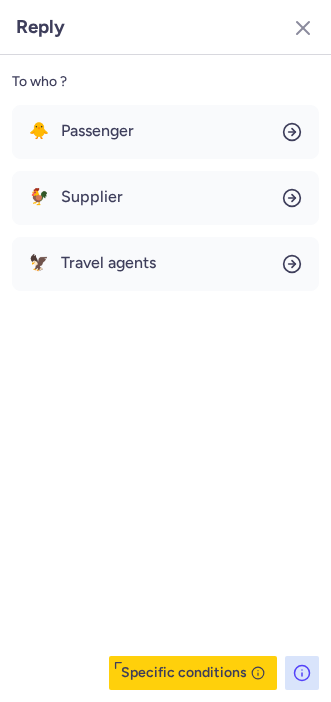 click on "To who ? 🐥 Passenger 🐓 Supplier 🦅 Travel agents  Specific conditions" 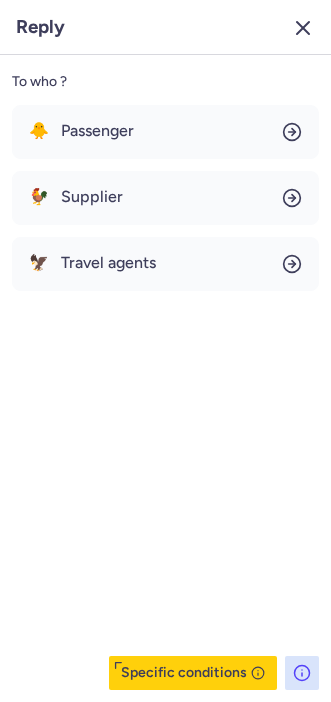 click 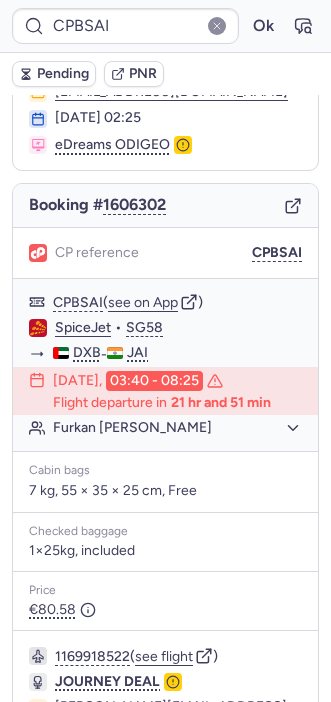 scroll, scrollTop: 88, scrollLeft: 0, axis: vertical 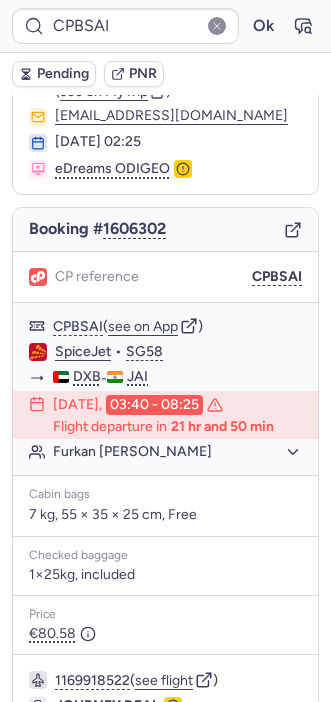 type on "CPSOW7" 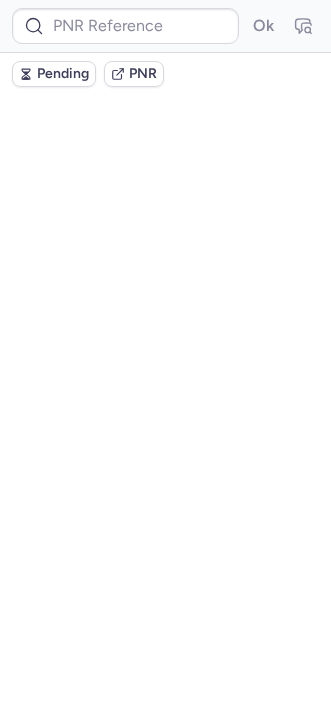 scroll, scrollTop: 0, scrollLeft: 0, axis: both 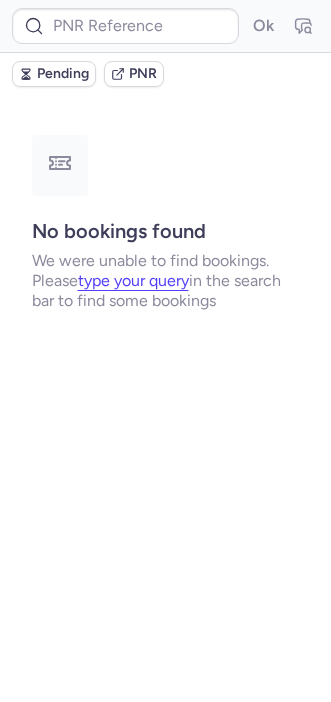 type on "DT1751274075648149" 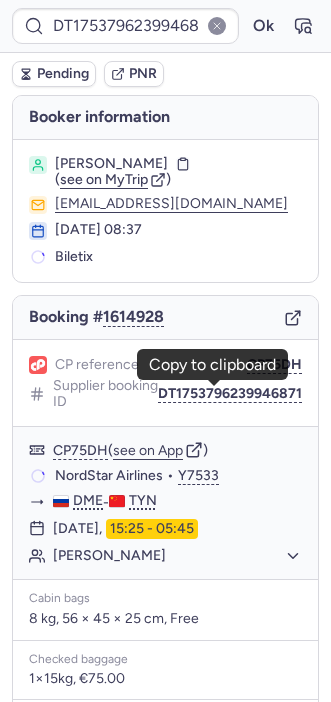 scroll, scrollTop: 253, scrollLeft: 0, axis: vertical 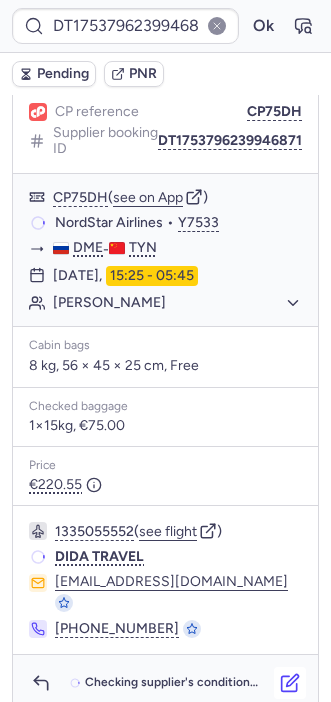 click 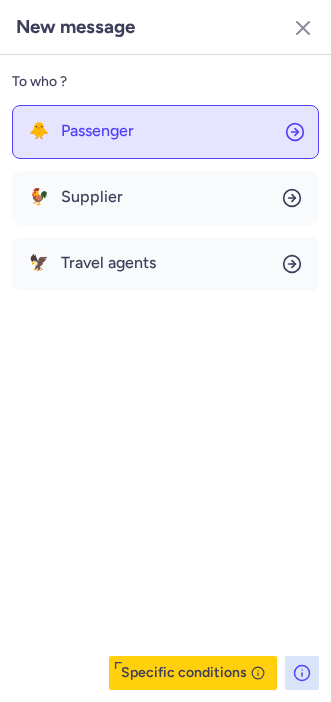 click on "🐥 Passenger" 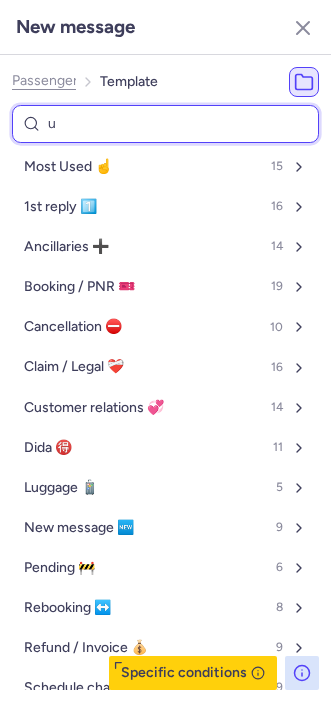 type on "ur" 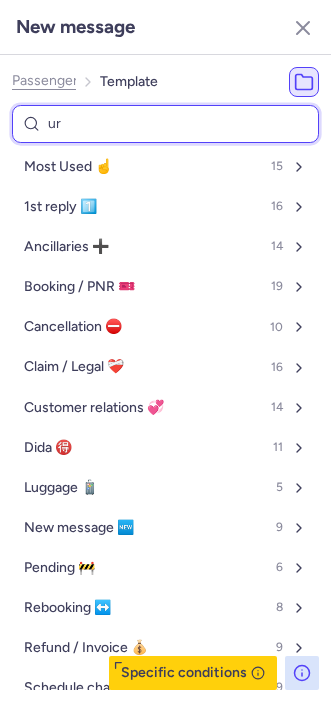 select on "en" 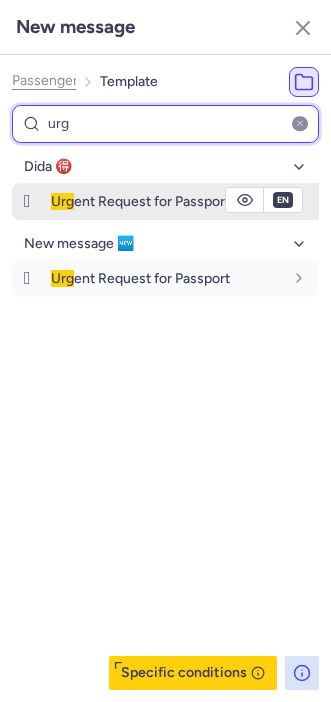 type on "urg" 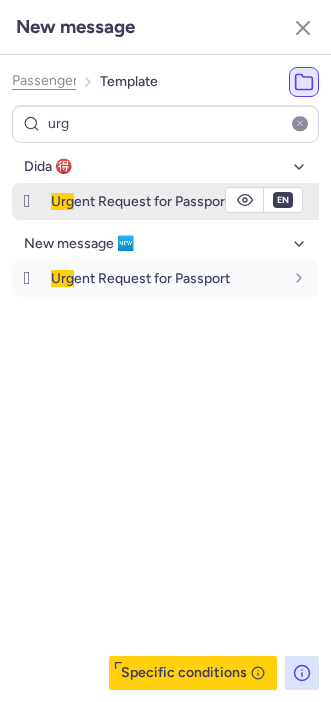 click on "Urg" at bounding box center (62, 201) 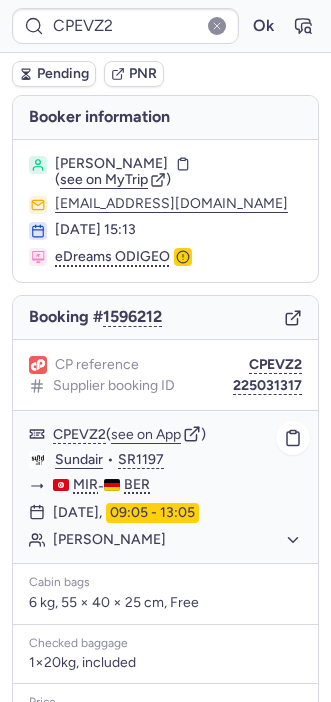 scroll, scrollTop: 308, scrollLeft: 0, axis: vertical 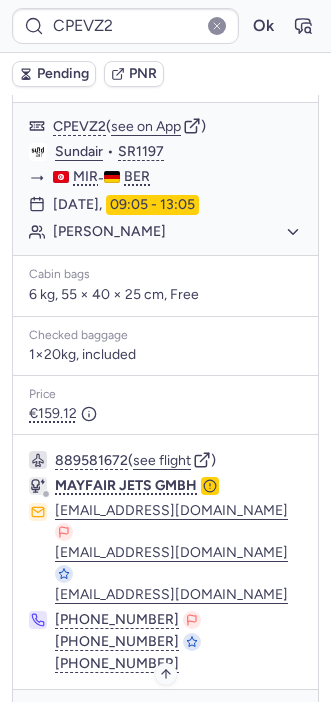 click on "Specific conditions" at bounding box center (174, 718) 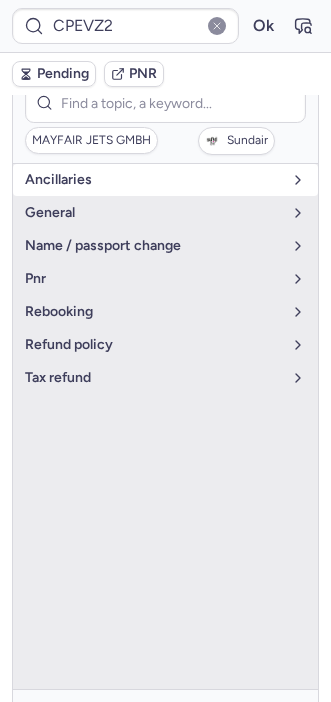 click on "Ancillaries" at bounding box center (153, 180) 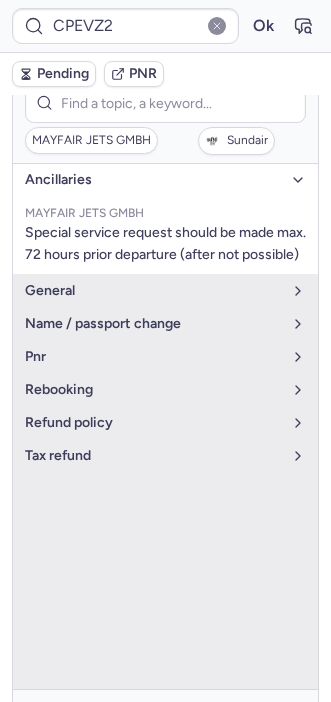 click on "Specific conditions" at bounding box center (174, 718) 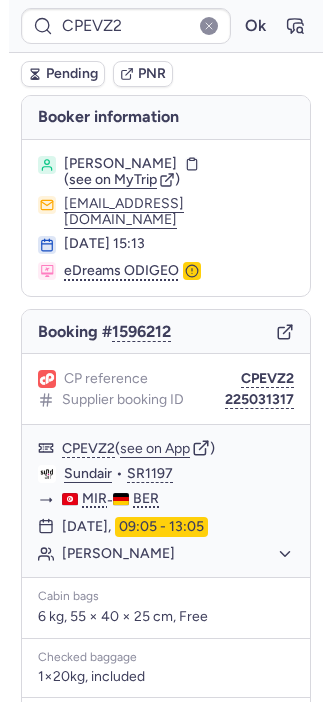 scroll, scrollTop: 308, scrollLeft: 0, axis: vertical 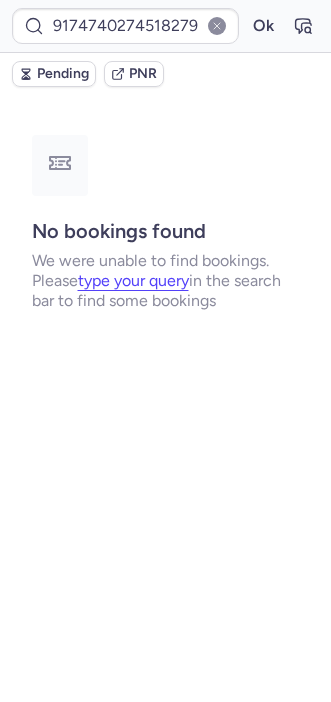 type on "CPI4CU" 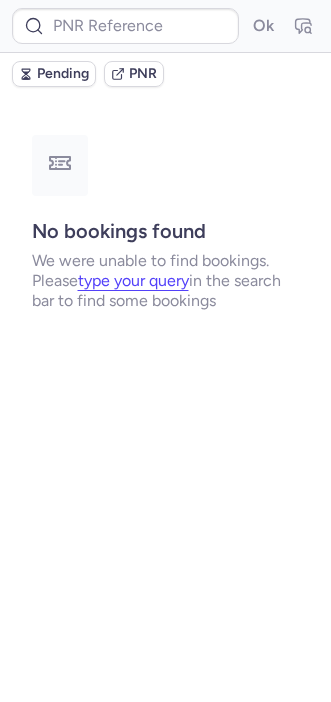 type on "CPVMPM" 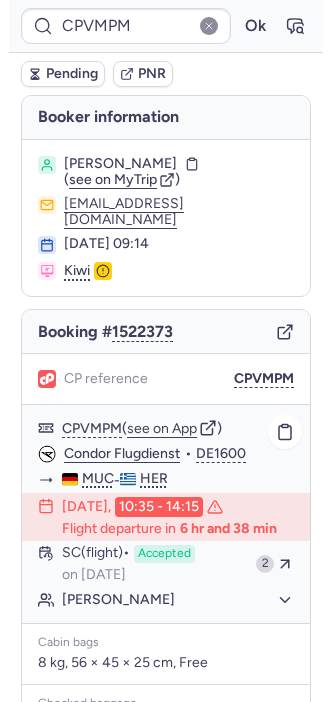 scroll, scrollTop: 327, scrollLeft: 0, axis: vertical 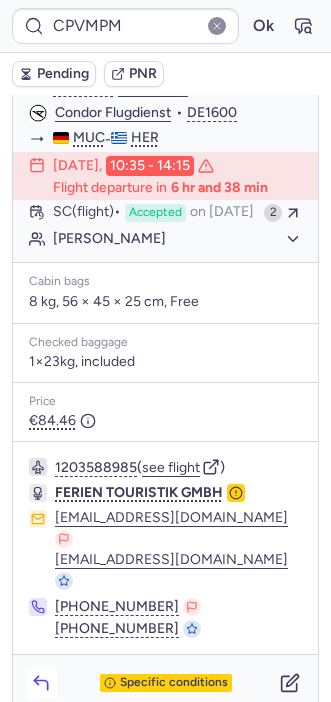 click 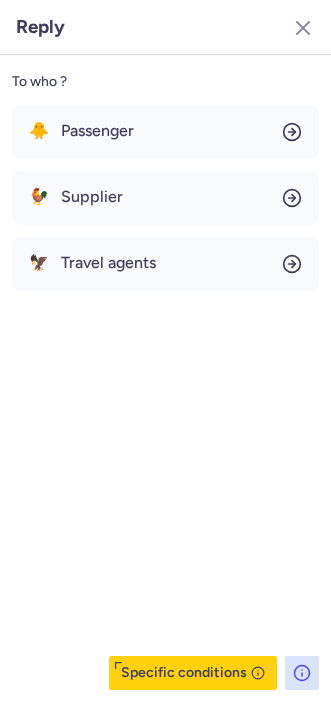 click on "🐥 Passenger 🐓 Supplier 🦅 Travel agents" at bounding box center [165, 198] 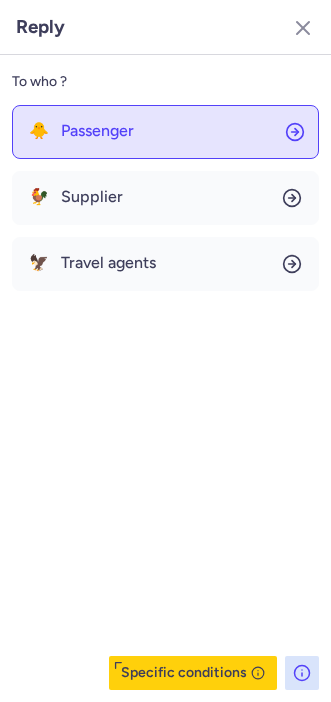 click on "🐥 Passenger" 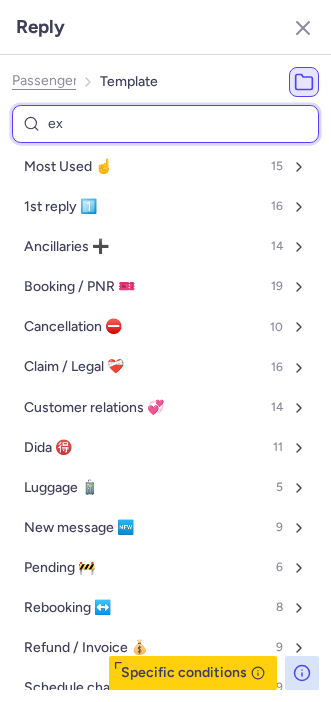 type on "exp" 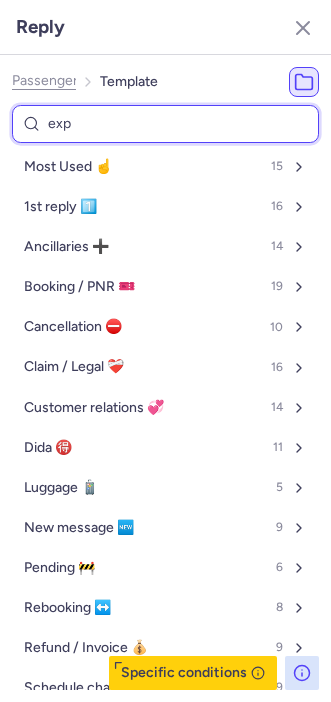 select on "en" 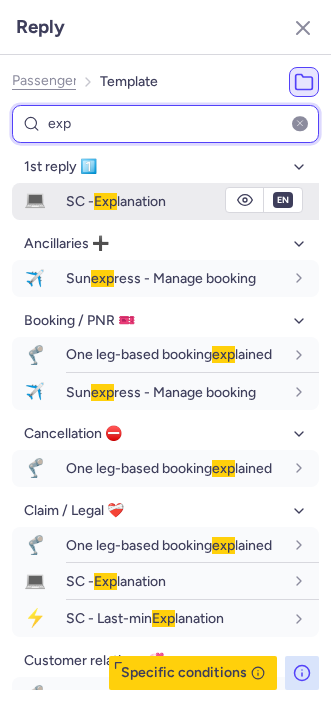 type on "exp" 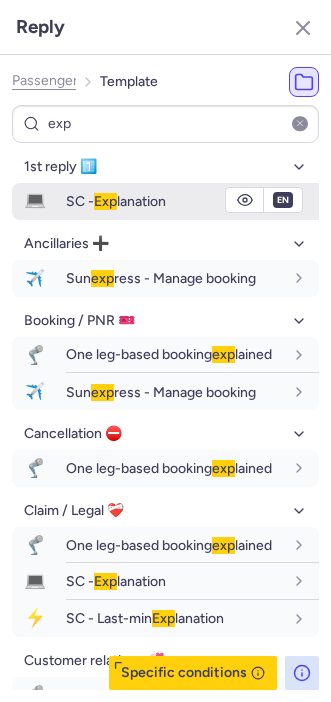 click on "SC -  Exp lanation" at bounding box center (116, 201) 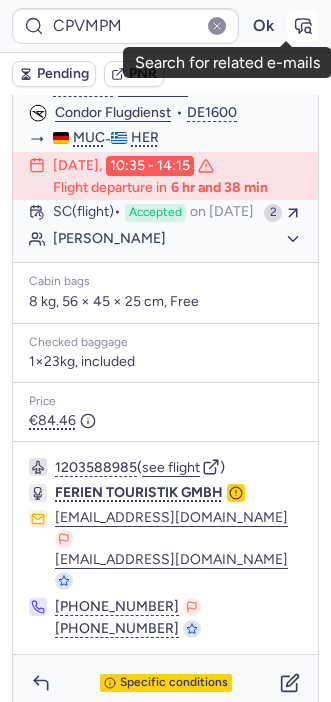 click 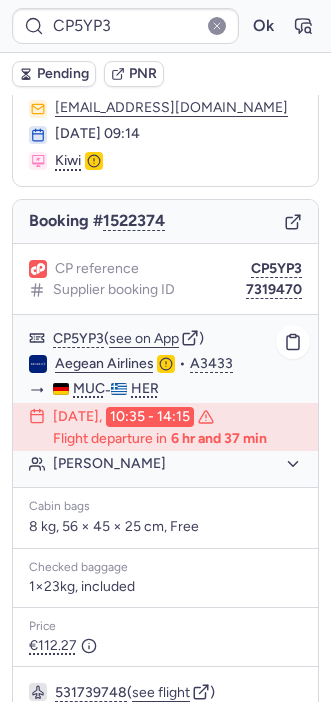 scroll, scrollTop: 88, scrollLeft: 0, axis: vertical 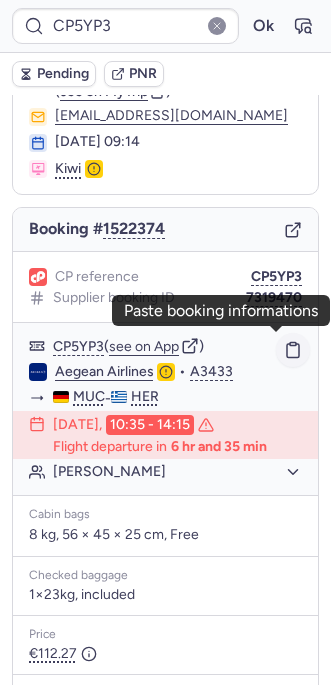 click 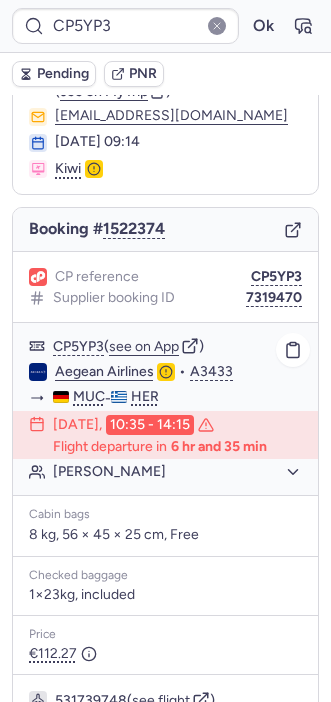type on "CPI4CU" 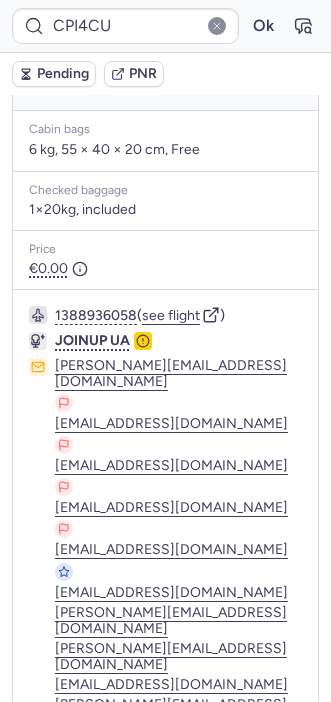 scroll, scrollTop: 572, scrollLeft: 0, axis: vertical 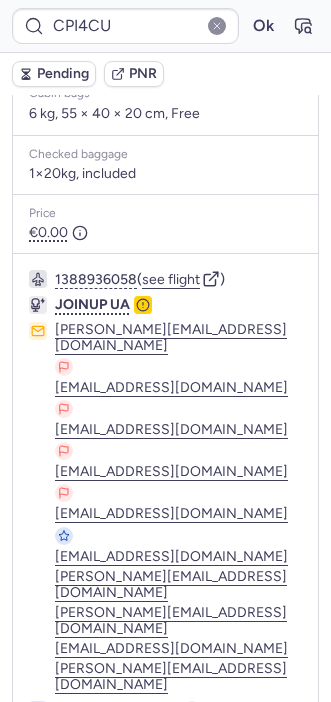 click 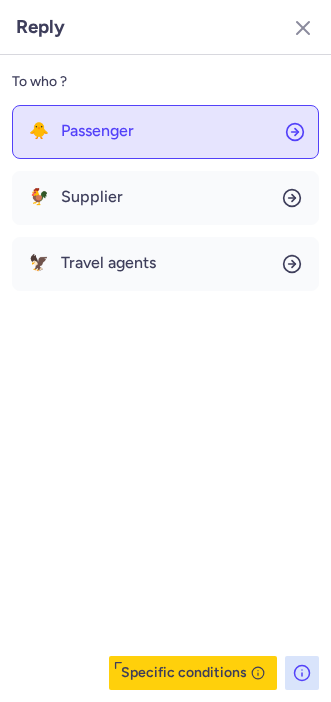 click on "🐥 Passenger" 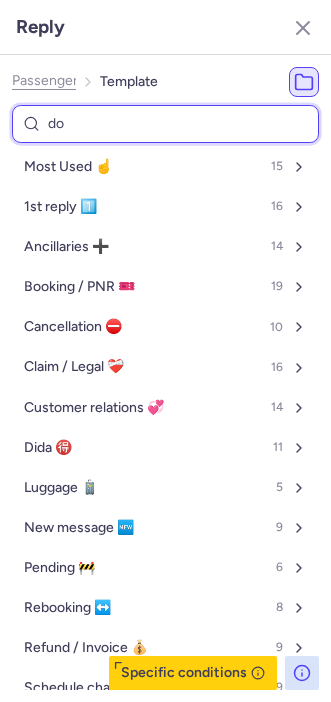 type on "don" 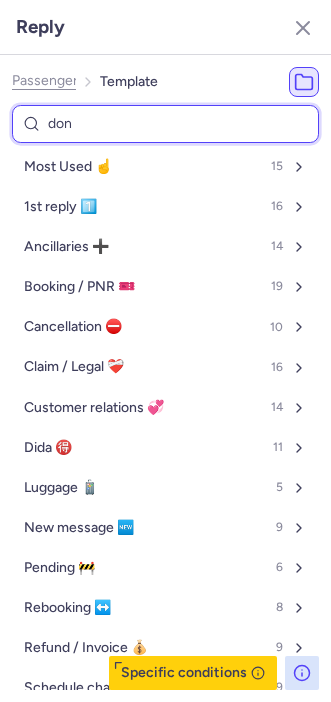 select on "ru" 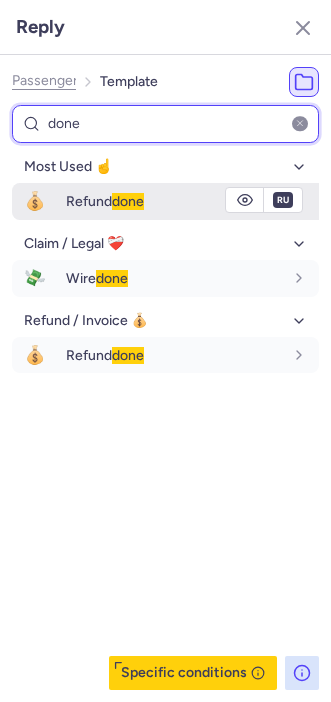 type on "done" 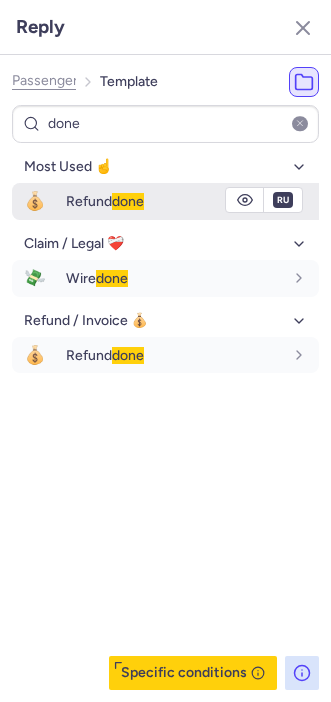click on "Refund  done" at bounding box center (192, 201) 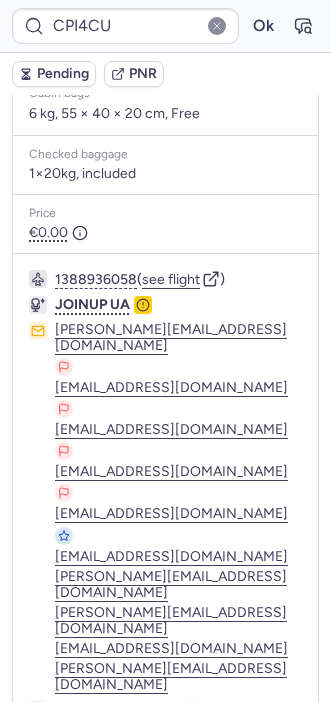 type on "DT1751274075648149" 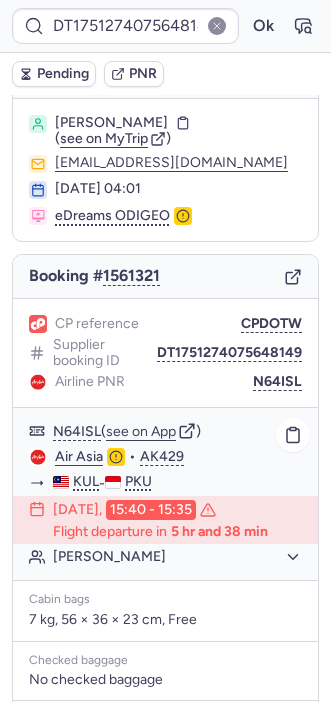 scroll, scrollTop: 40, scrollLeft: 0, axis: vertical 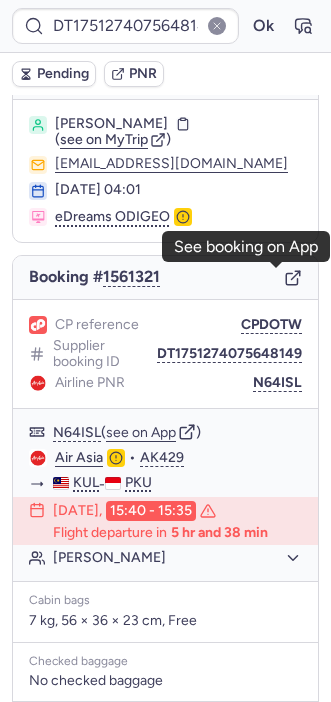 click 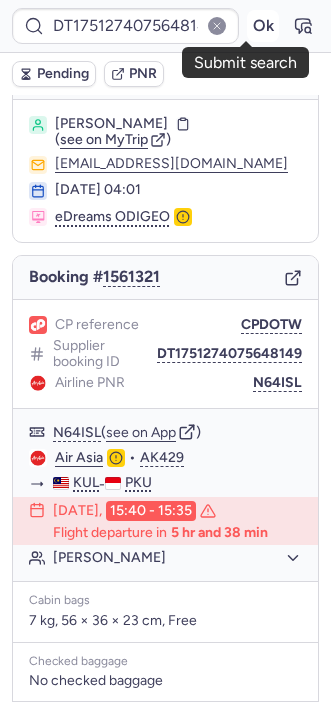 click on "Ok" at bounding box center (263, 26) 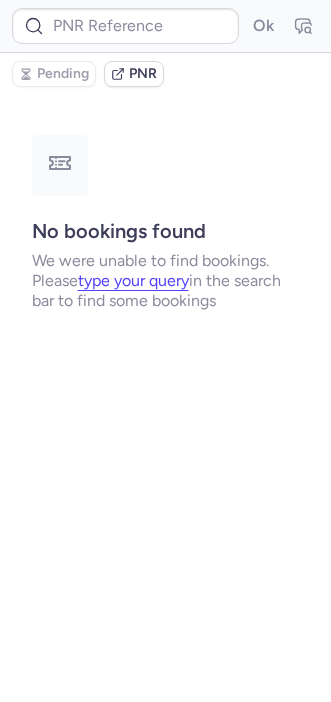 scroll, scrollTop: 0, scrollLeft: 0, axis: both 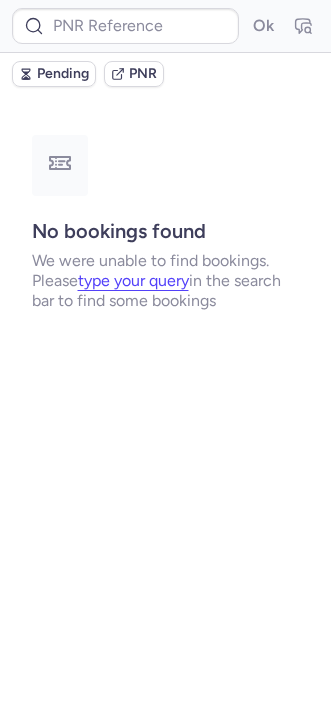 type on "CP9AHP" 